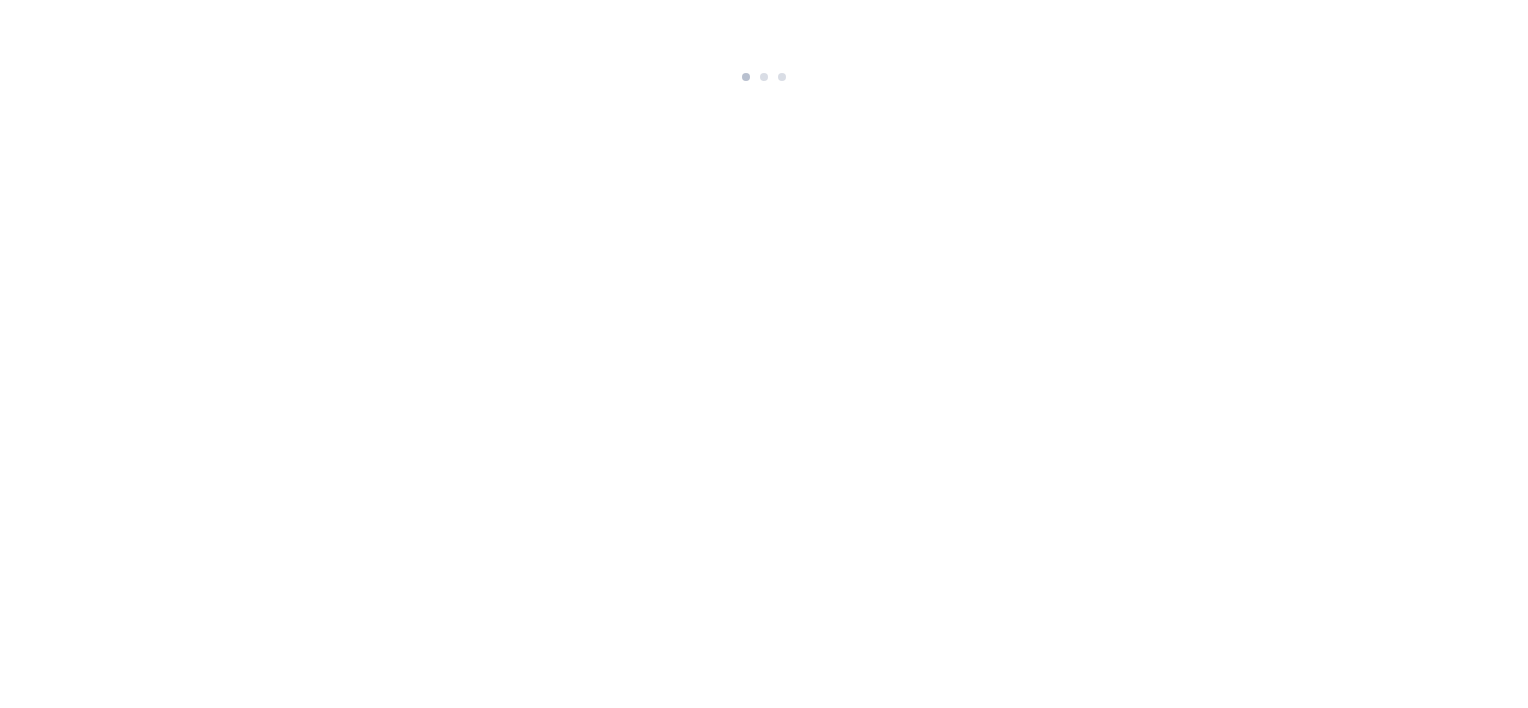 scroll, scrollTop: 0, scrollLeft: 0, axis: both 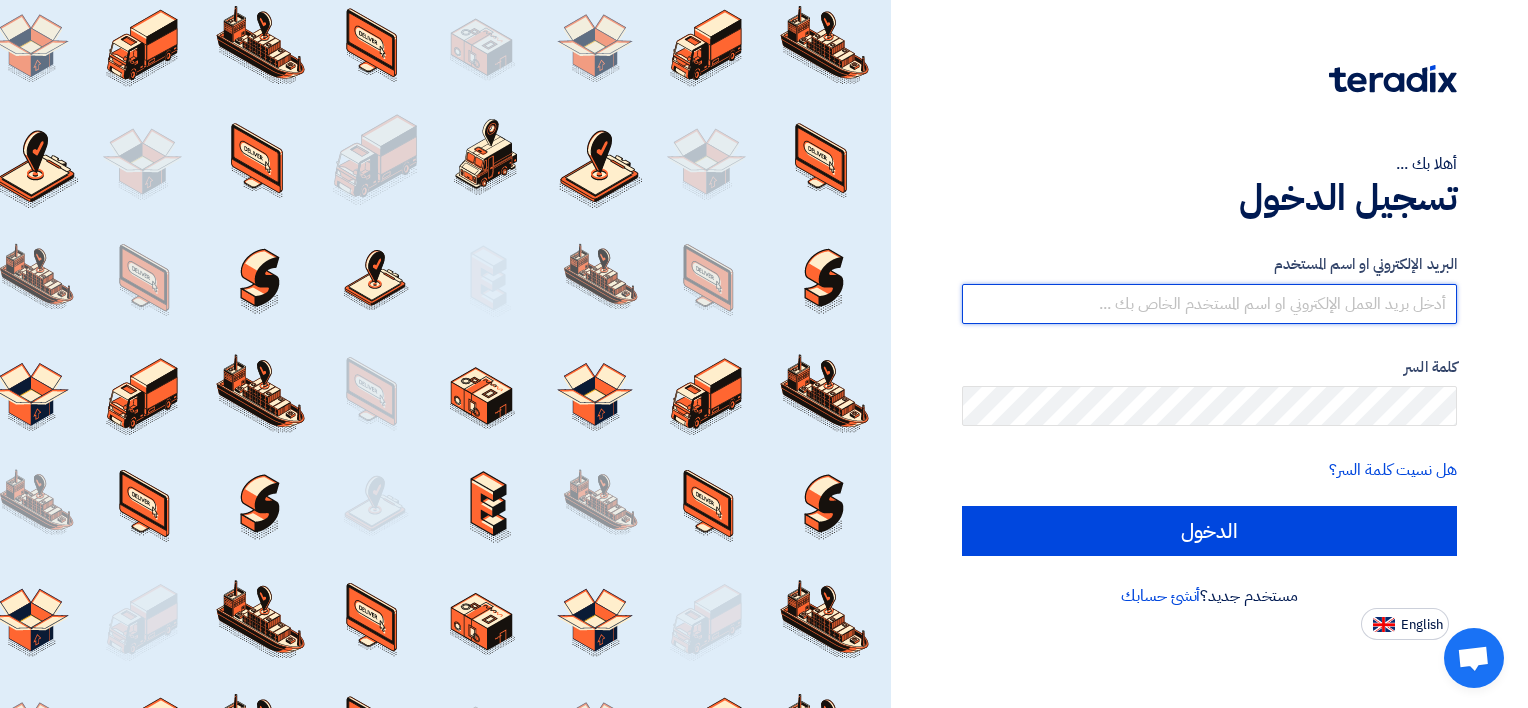 click at bounding box center [1209, 304] 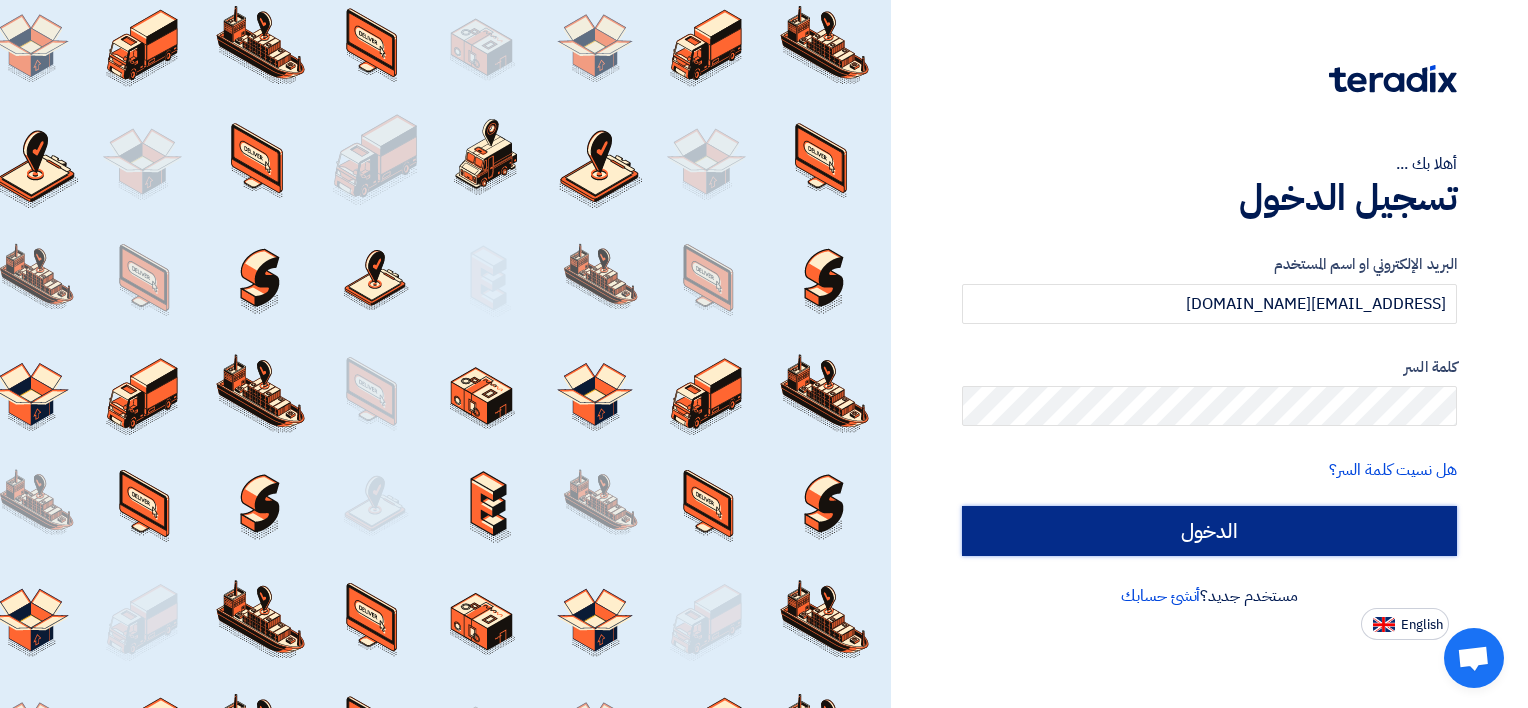 click on "الدخول" 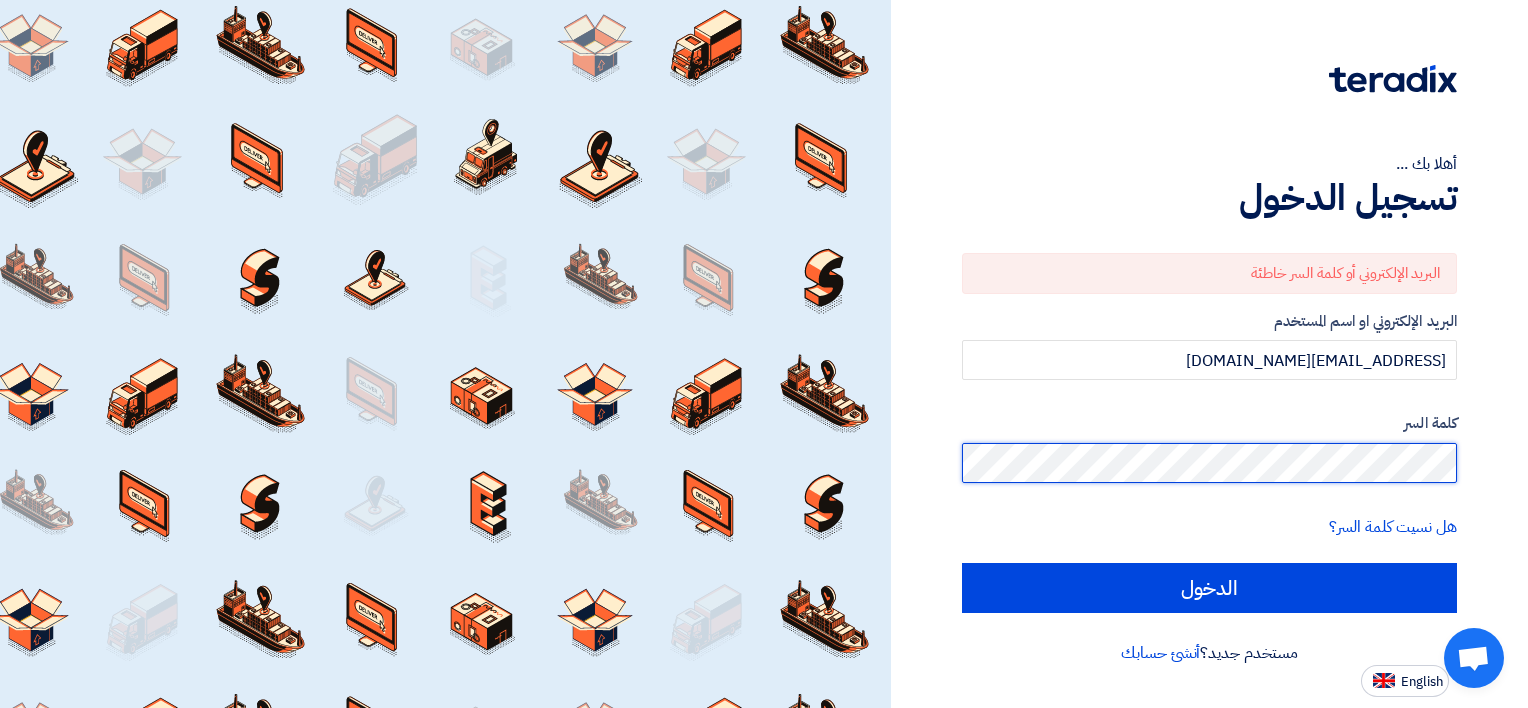 click on "أهلا بك ...
تسجيل الدخول
البريد الإلكتروني أو كلمة السر خاطئة
البريد الإلكتروني او اسم المستخدم
[EMAIL_ADDRESS][DOMAIN_NAME]
كلمة السر
هل نسيت كلمة السر؟
الدخول
مستخدم جديد؟
أنشئ حسابك
English" at bounding box center (764, 354) 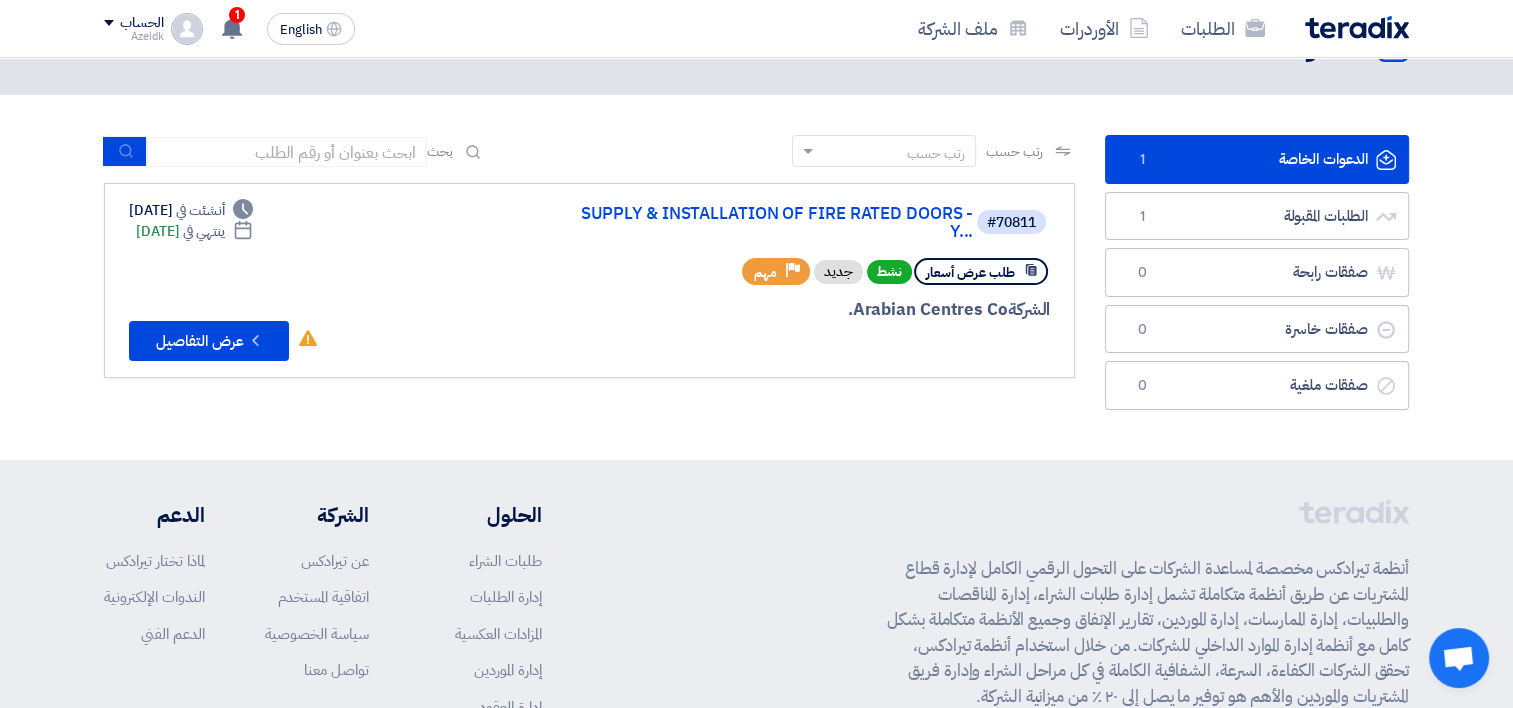 scroll, scrollTop: 10, scrollLeft: 0, axis: vertical 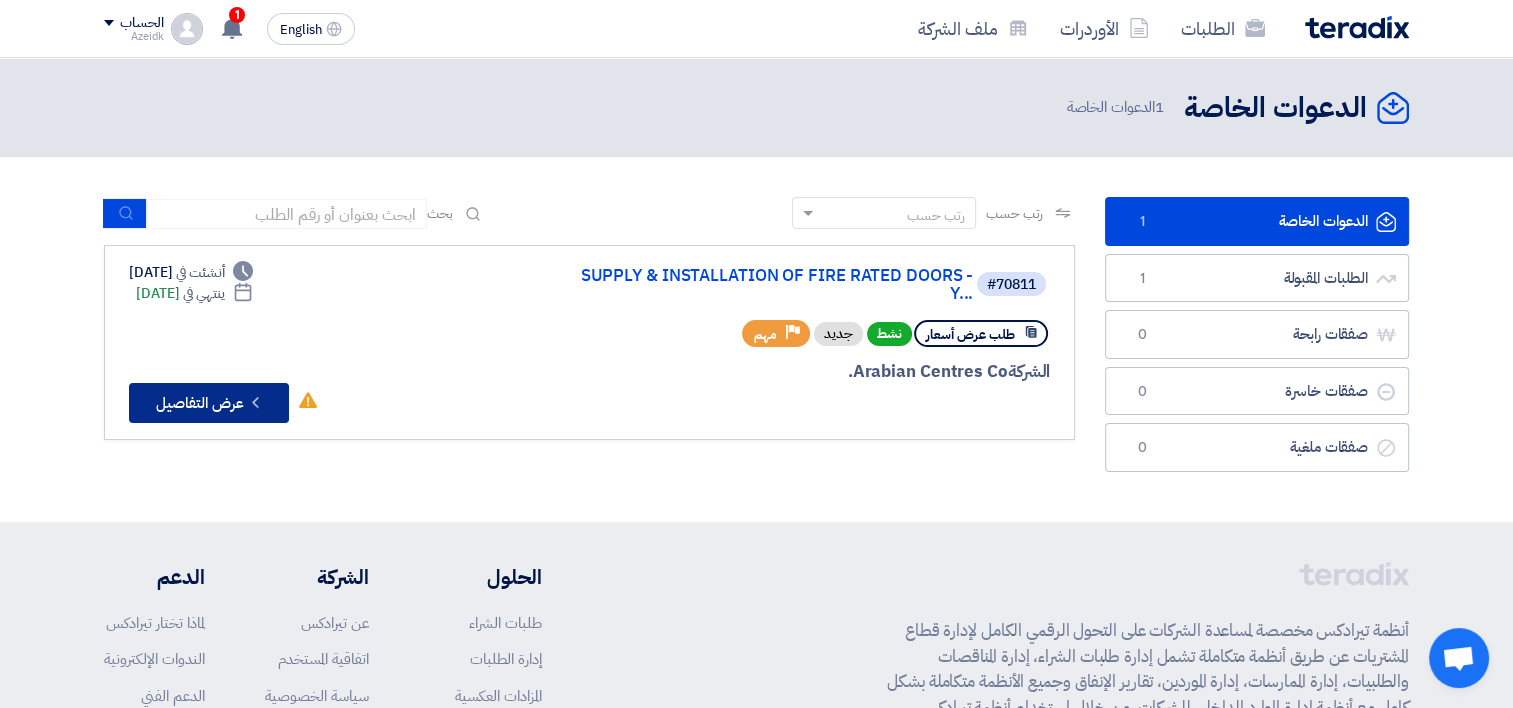 click on "Check details
عرض التفاصيل" 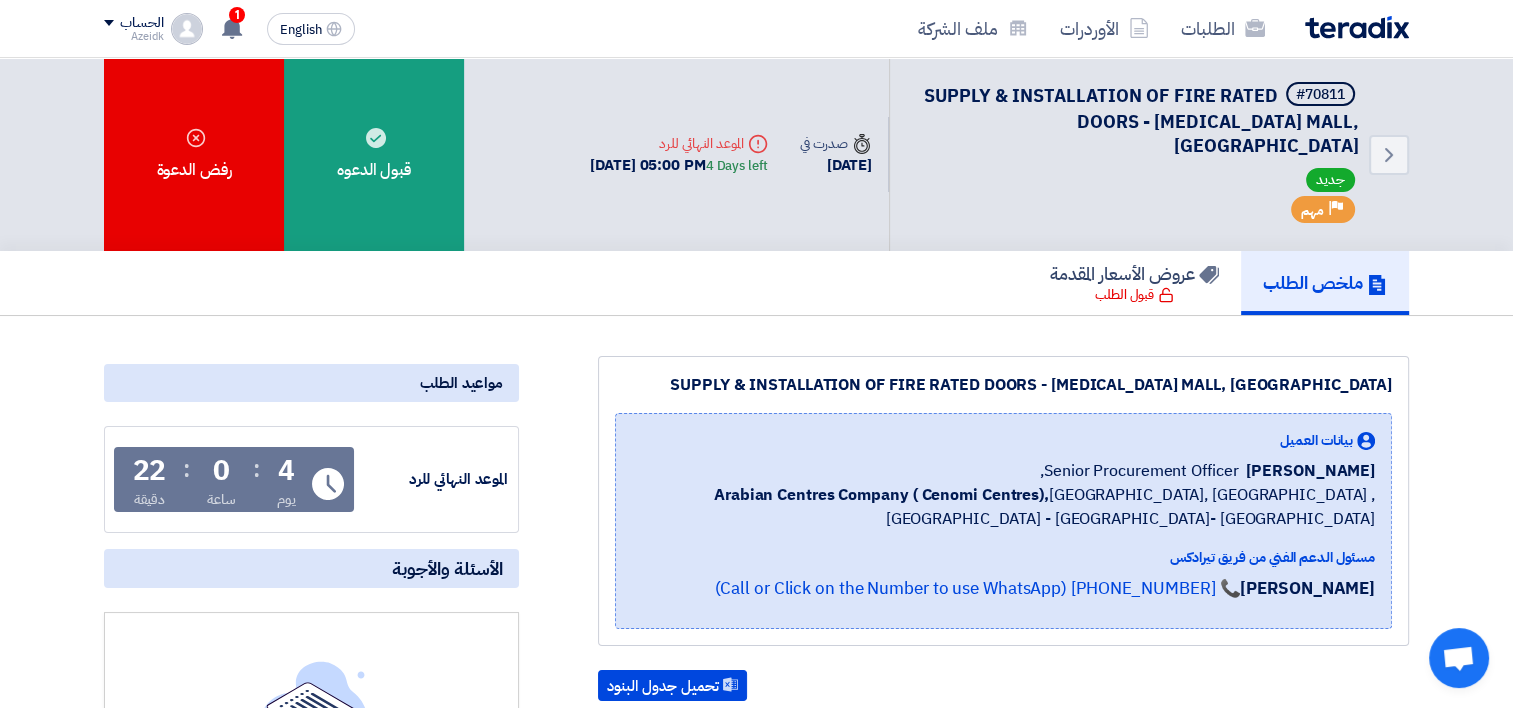 scroll, scrollTop: 526, scrollLeft: 0, axis: vertical 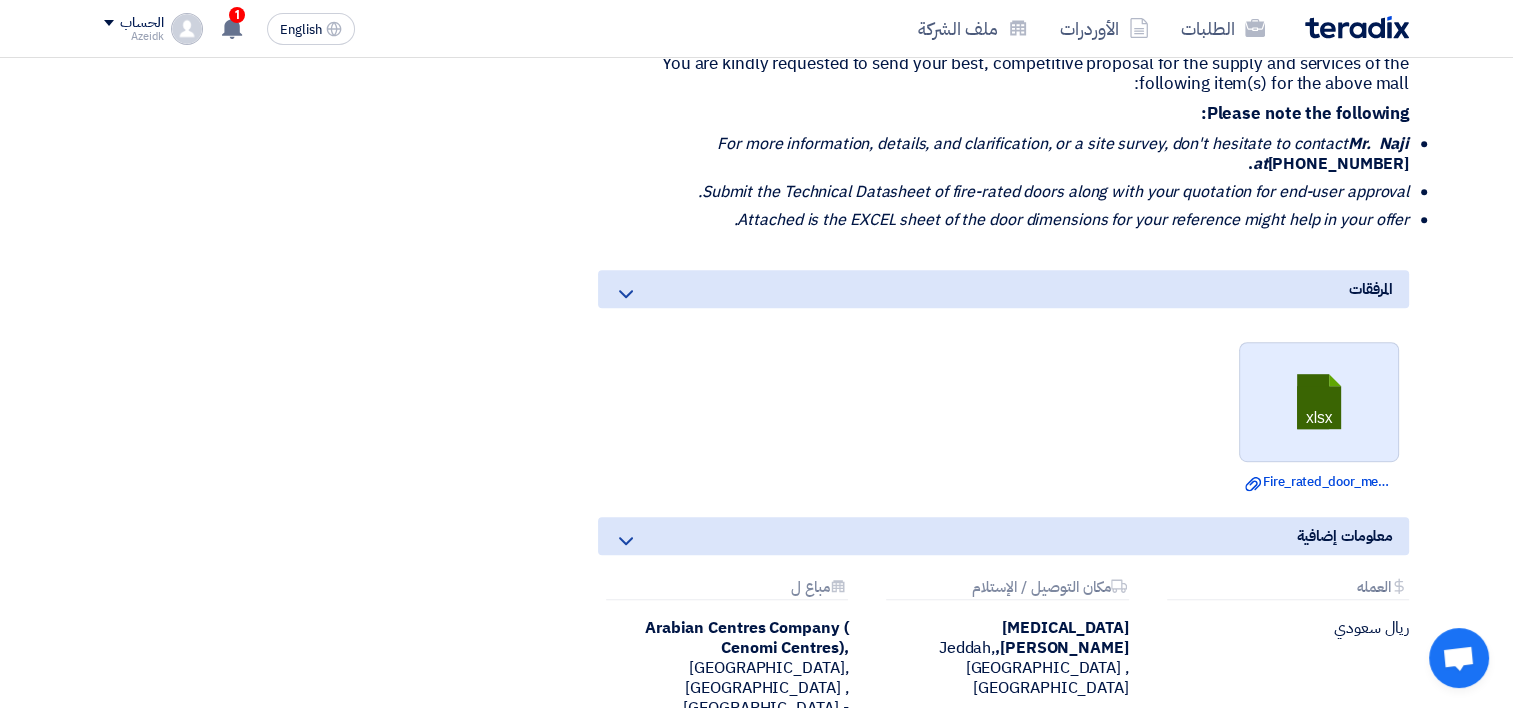 click at bounding box center [1320, 403] 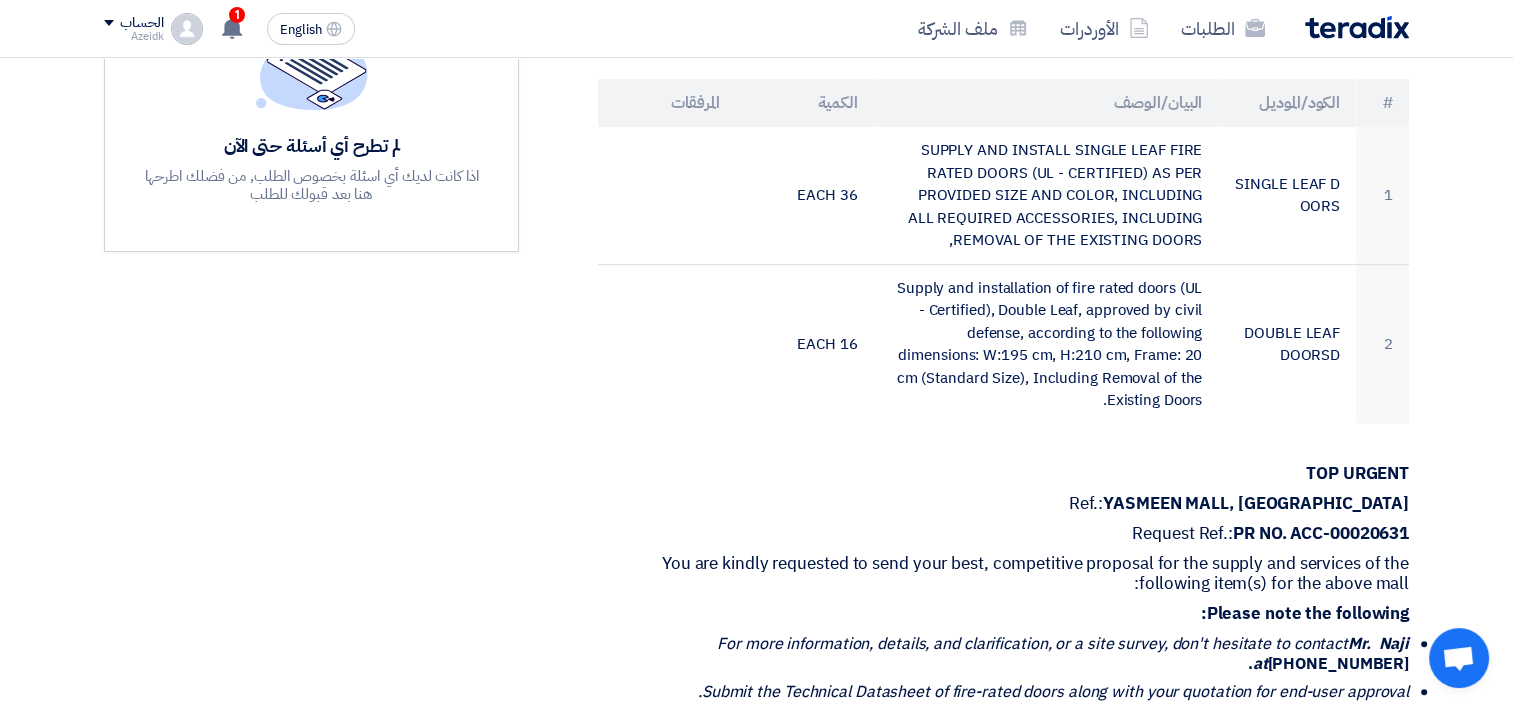 scroll, scrollTop: 546, scrollLeft: 0, axis: vertical 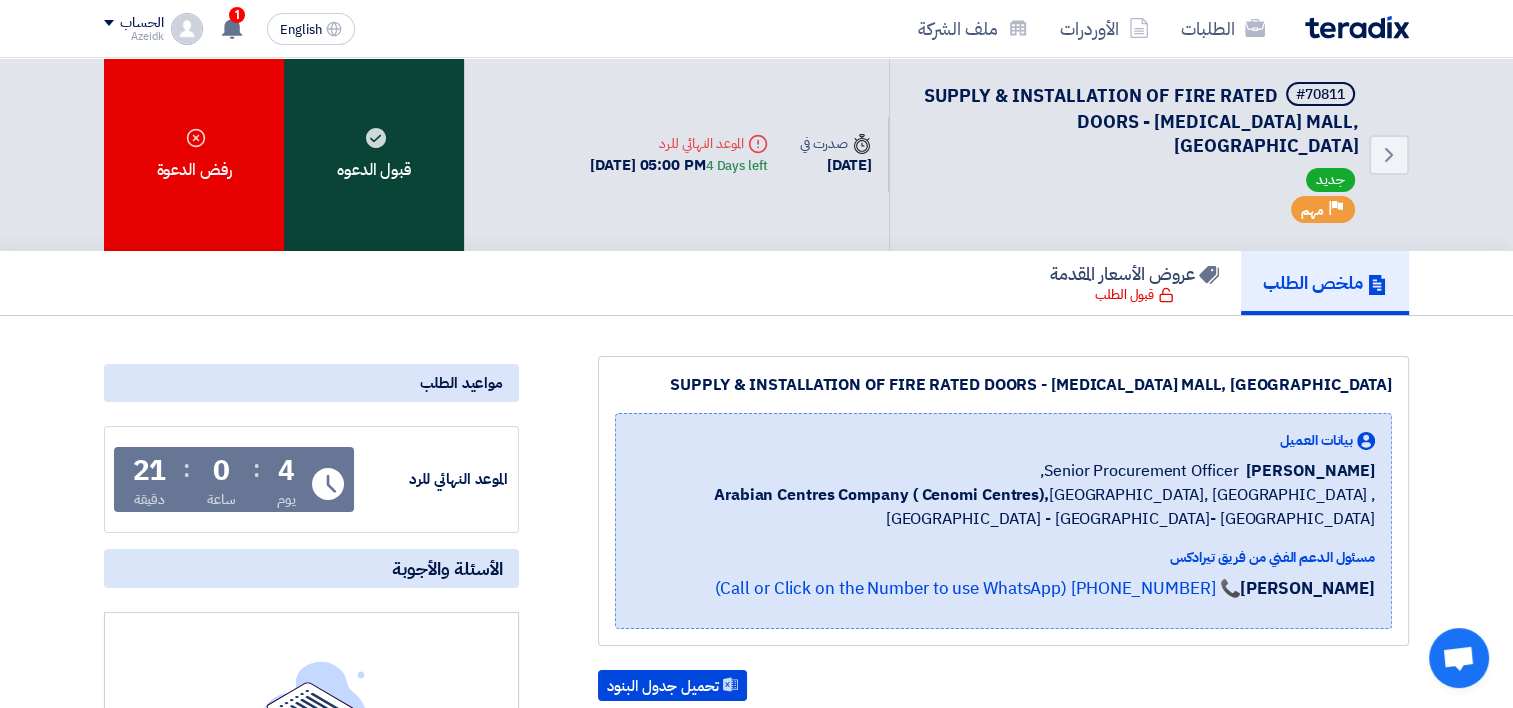 click on "قبول الدعوه" 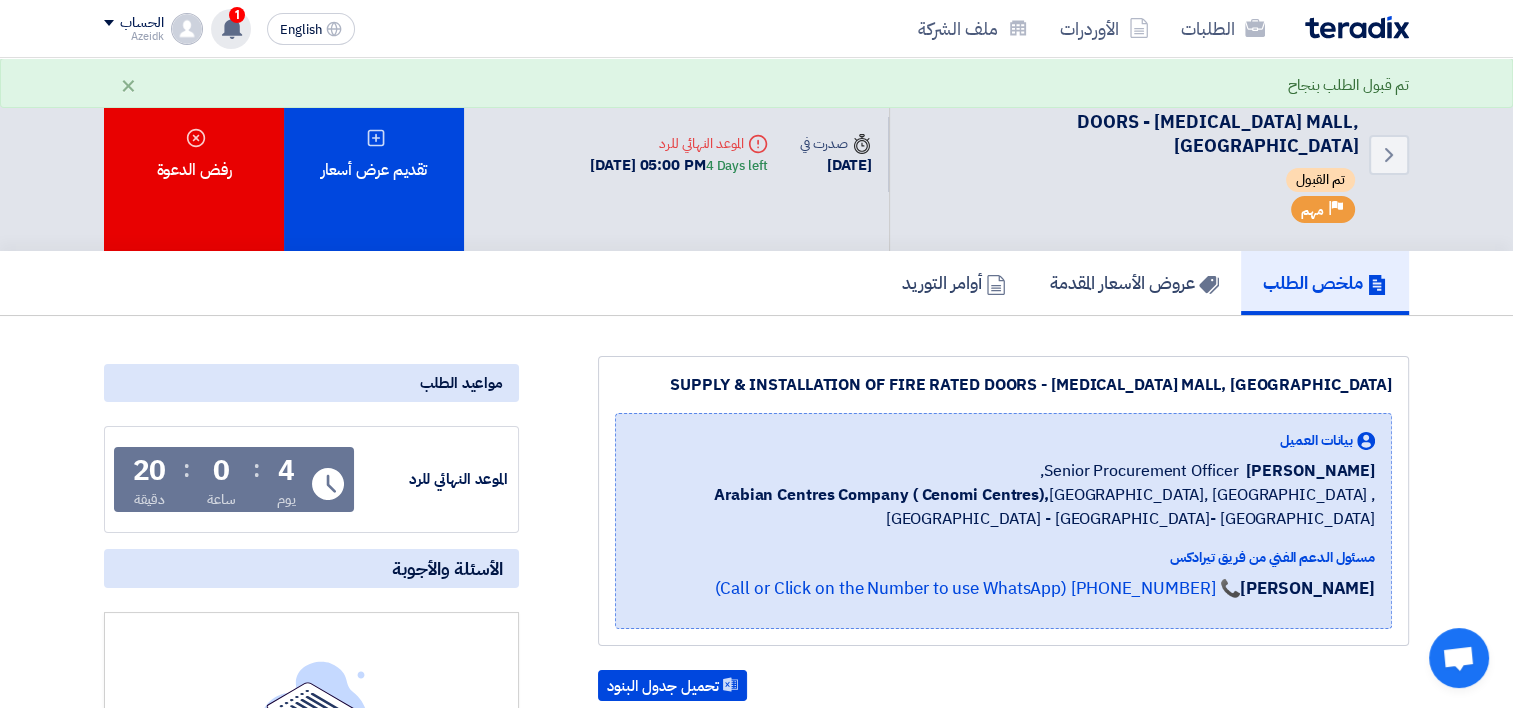 click on "1" 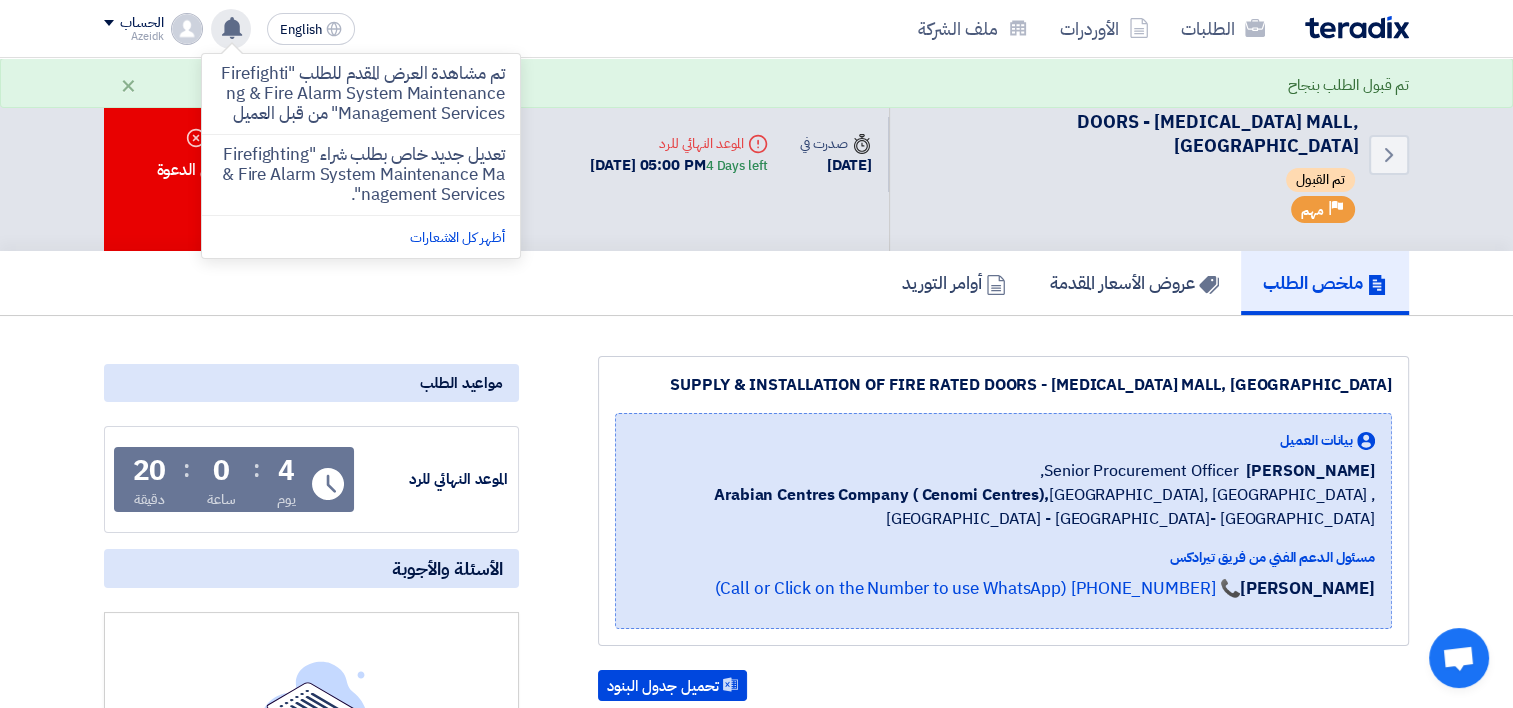 click on "SUPPLY & INSTALLATION OF FIRE RATED DOORS - [MEDICAL_DATA] MALL, [GEOGRAPHIC_DATA]
بيانات العميل
[PERSON_NAME]
Senior Procurement Officer,
Arabian Centres Company ( [GEOGRAPHIC_DATA]),  [GEOGRAPHIC_DATA], [GEOGRAPHIC_DATA]
,[GEOGRAPHIC_DATA] - [GEOGRAPHIC_DATA]- [GEOGRAPHIC_DATA]
مسئول الدعم الفني من فريق تيرادكس
[PERSON_NAME] 📞 [PHONE_NUMBER] (Call or Click on the Number to use WhatsApp)
#" 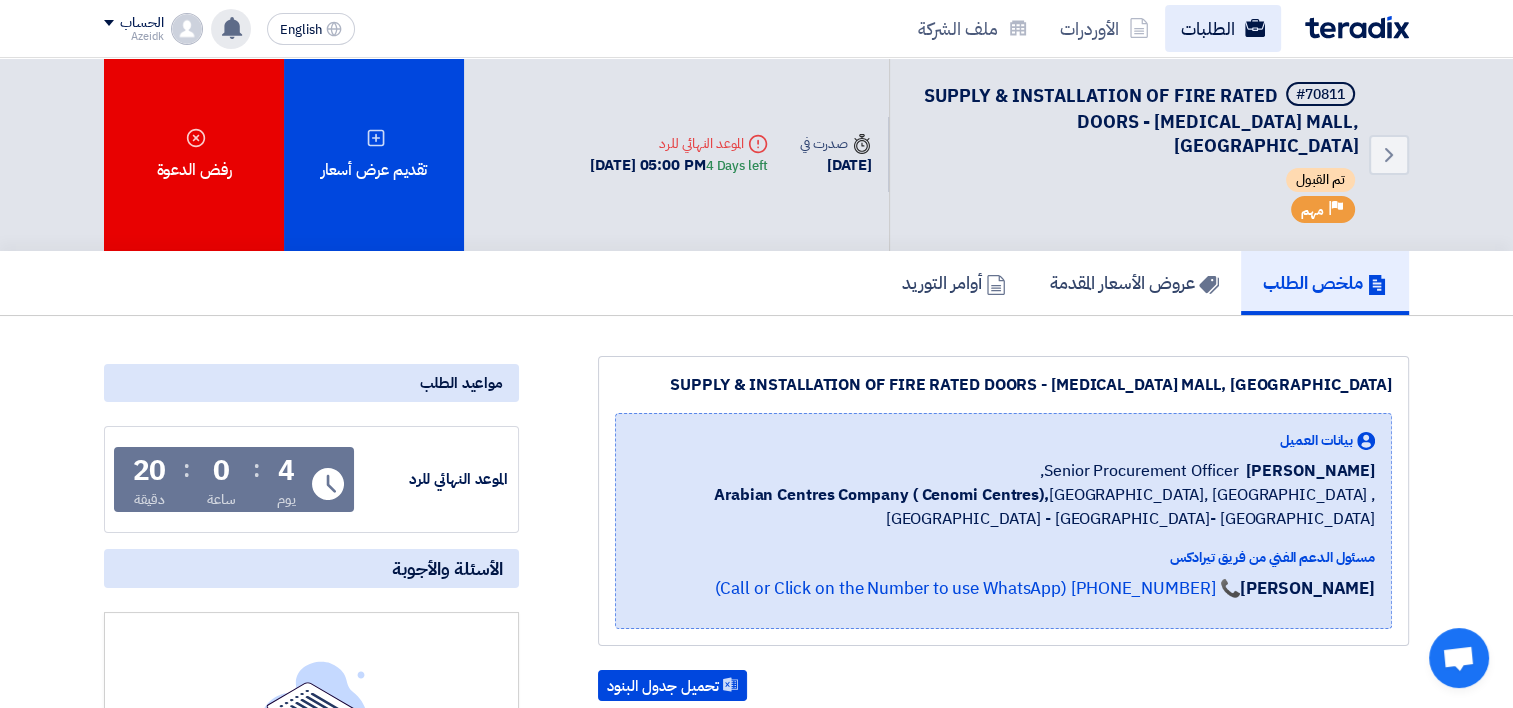 click on "الطلبات" 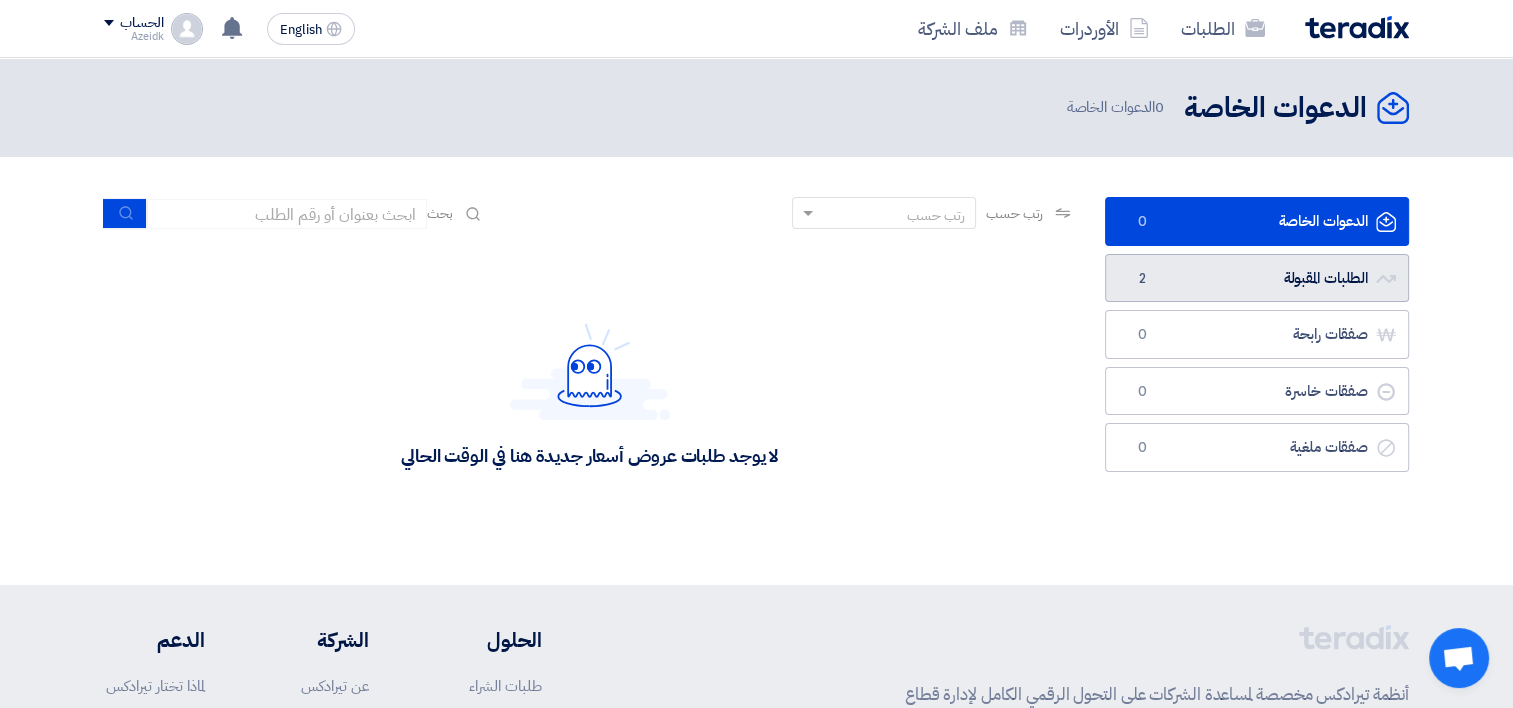 click on "الطلبات المقبولة
الطلبات المقبولة
2" 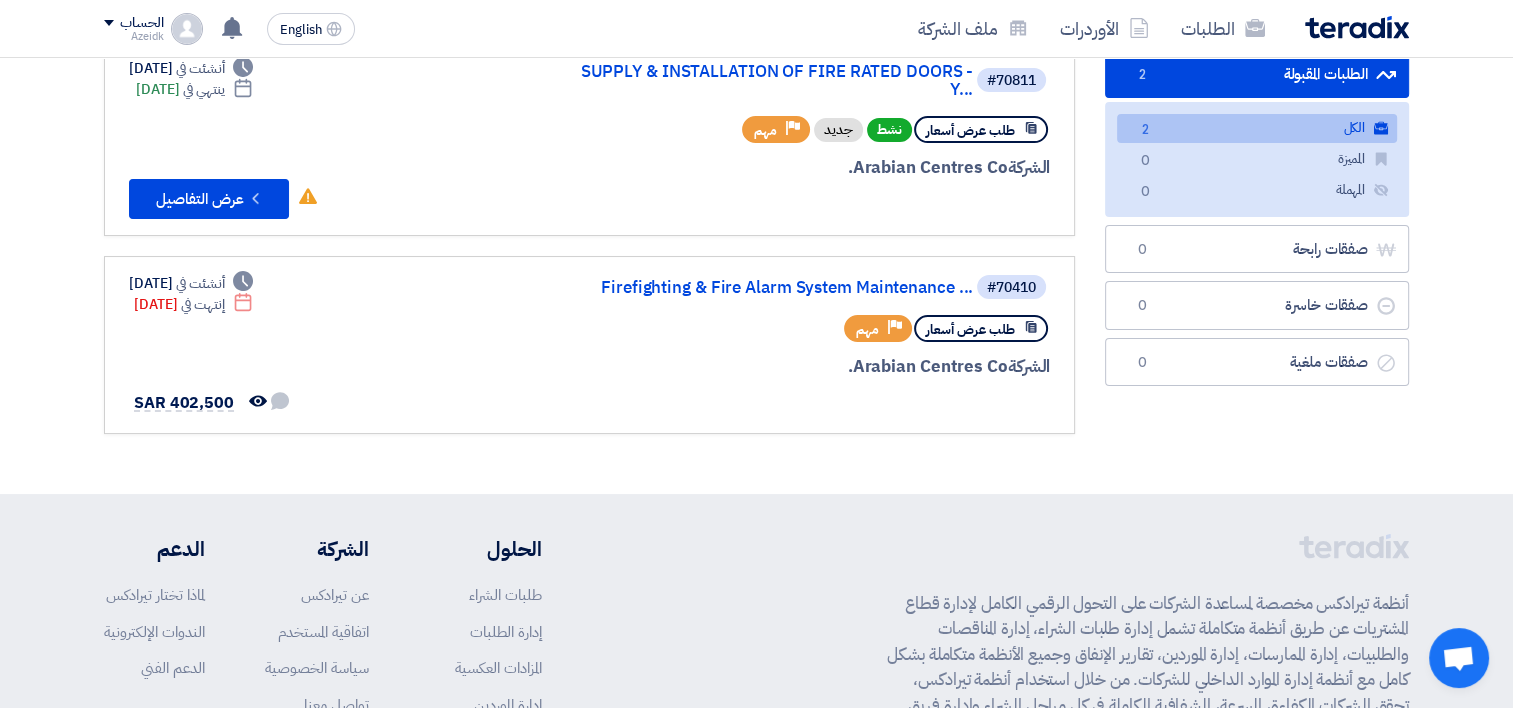 scroll, scrollTop: 300, scrollLeft: 0, axis: vertical 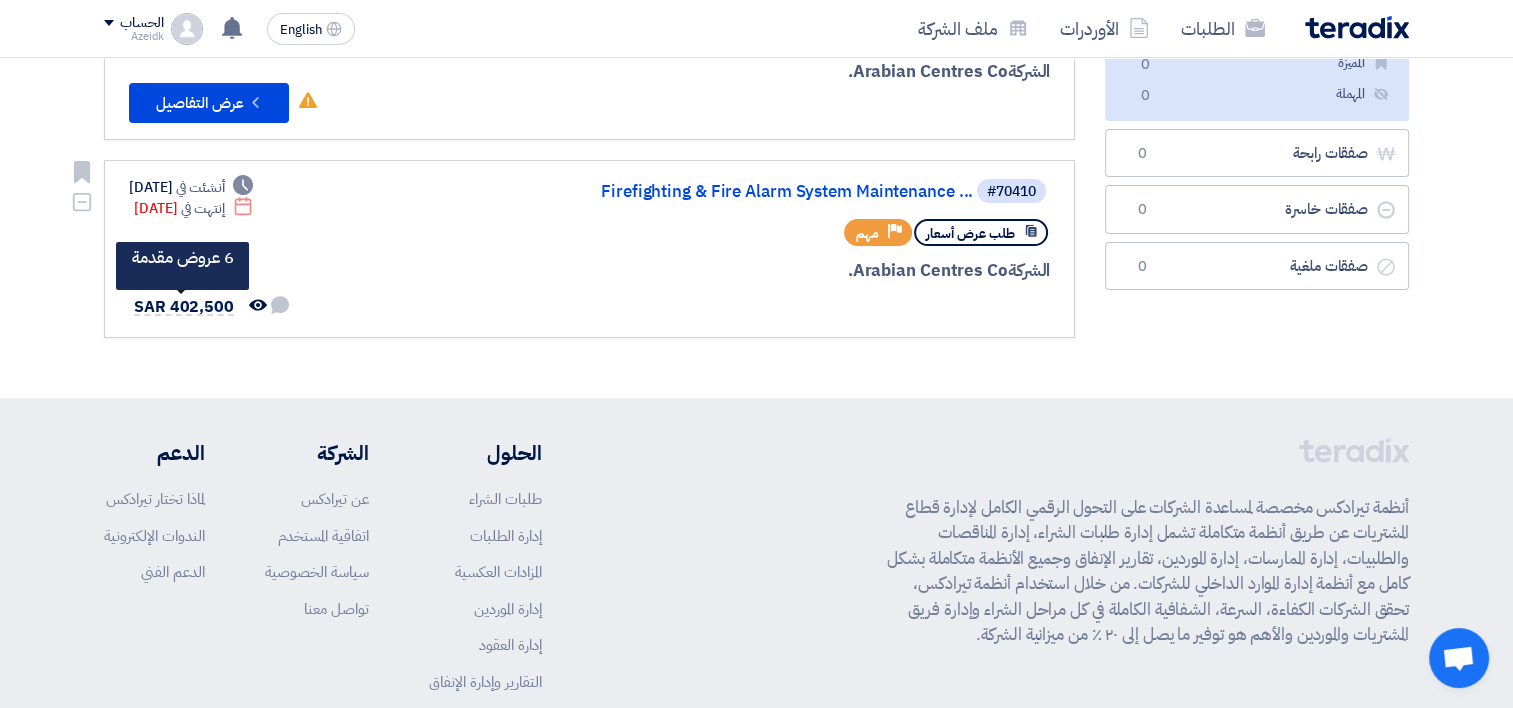 click on "SAR
402,500" 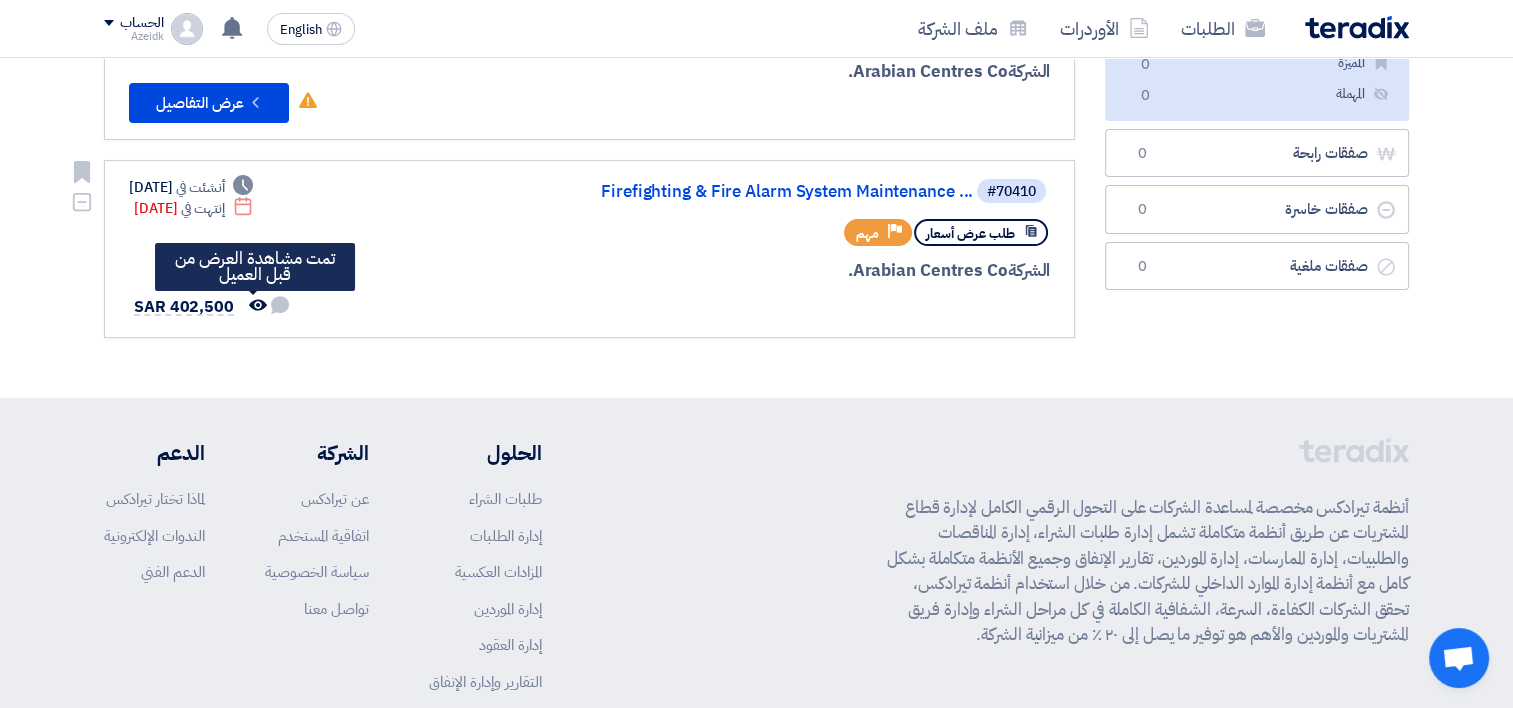 click on "تمت مشاهدة العرض من قبل العميل" 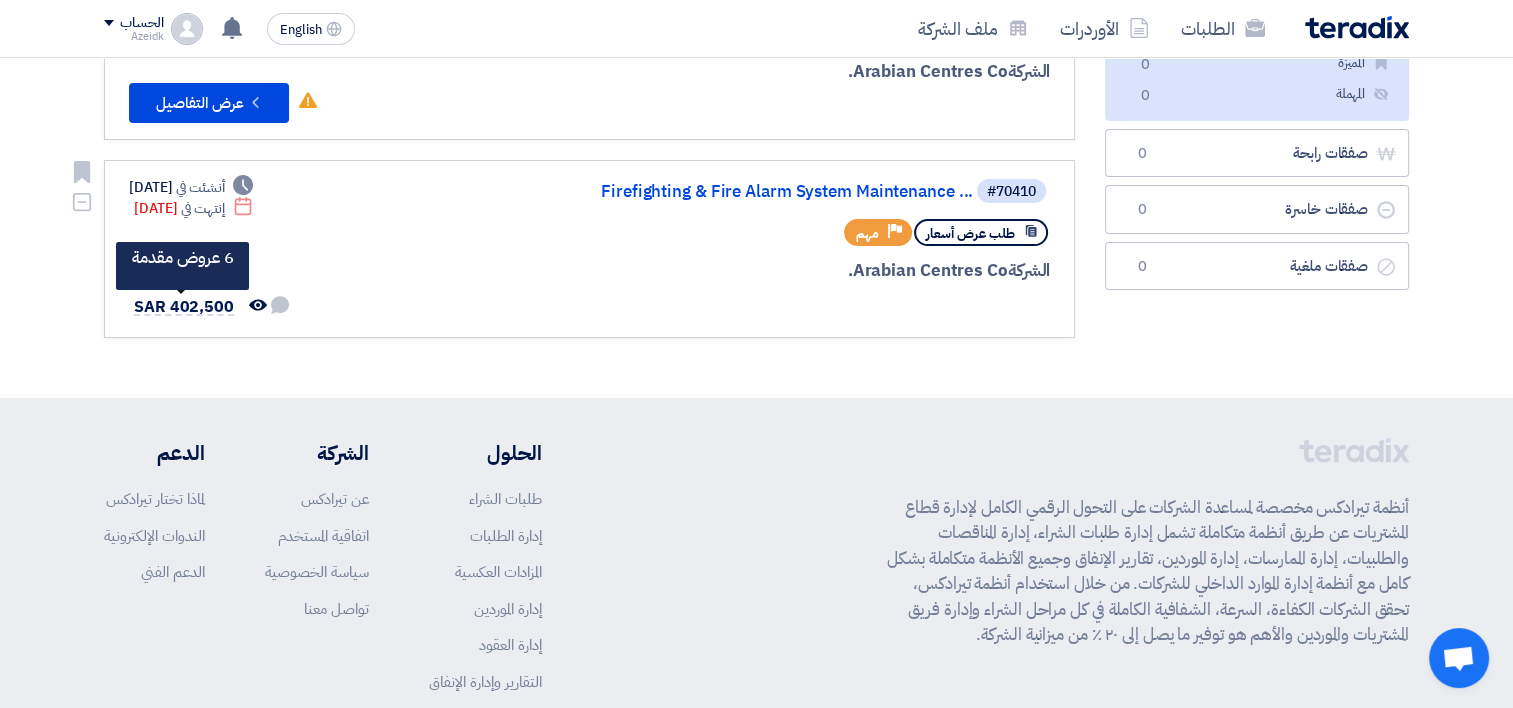 click on "SAR
402,500" 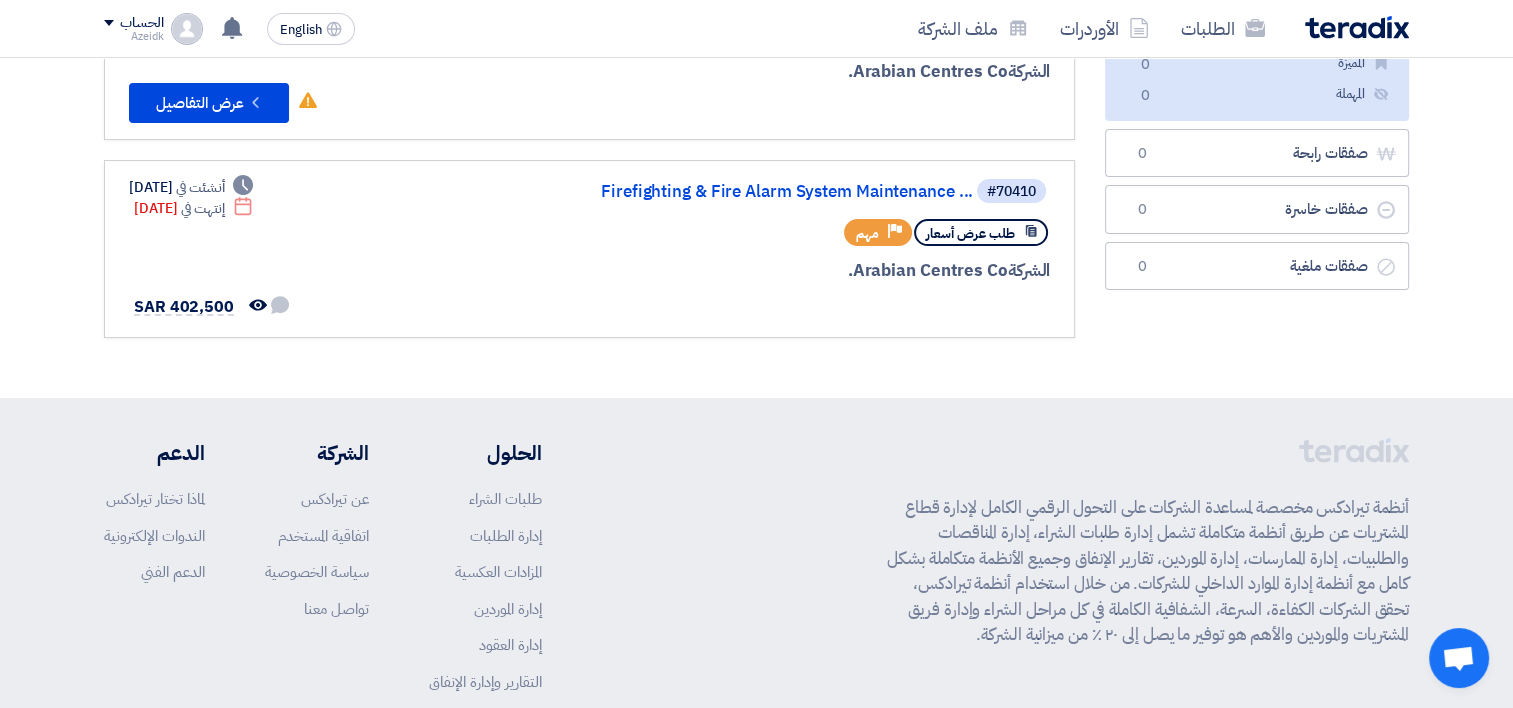 scroll, scrollTop: 0, scrollLeft: 0, axis: both 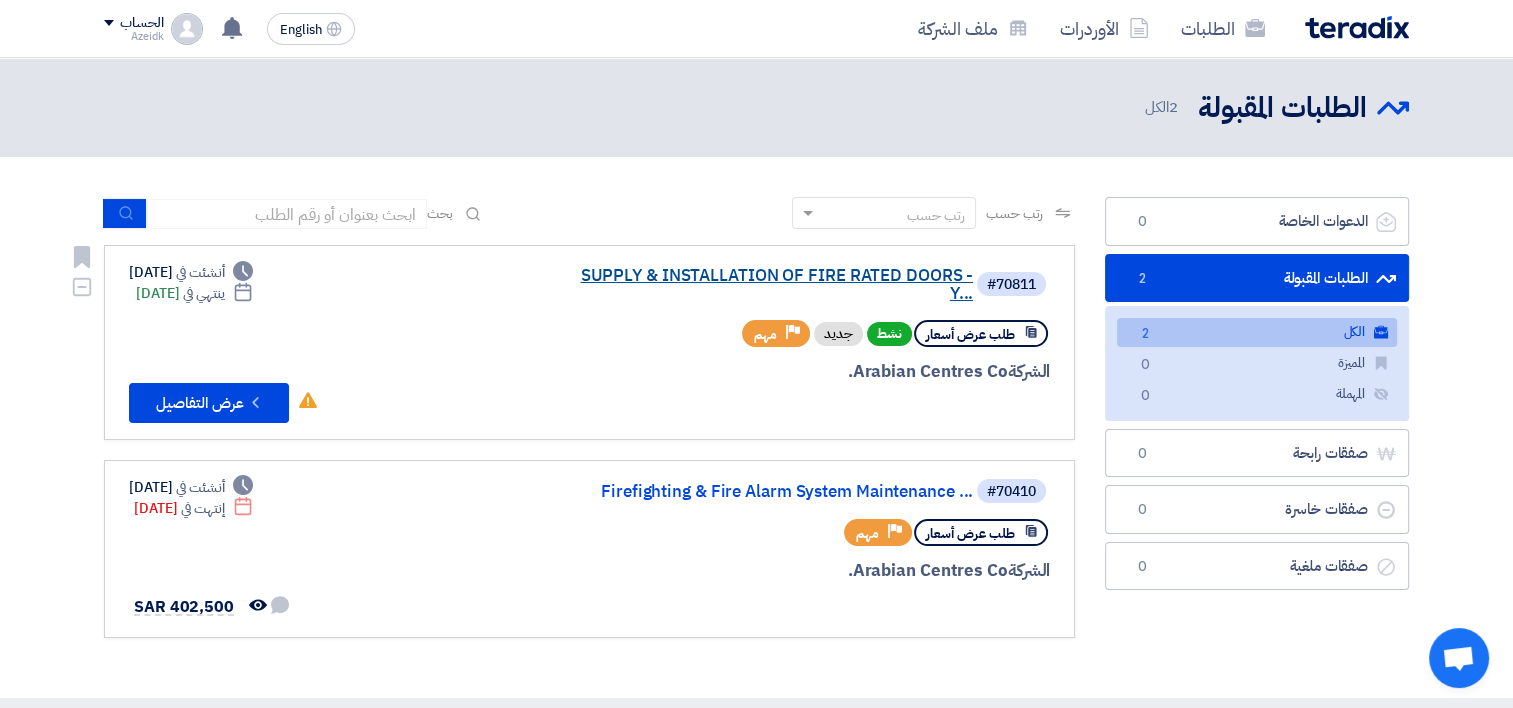 click on "SUPPLY & INSTALLATION OF FIRE RATED DOORS - Y..." 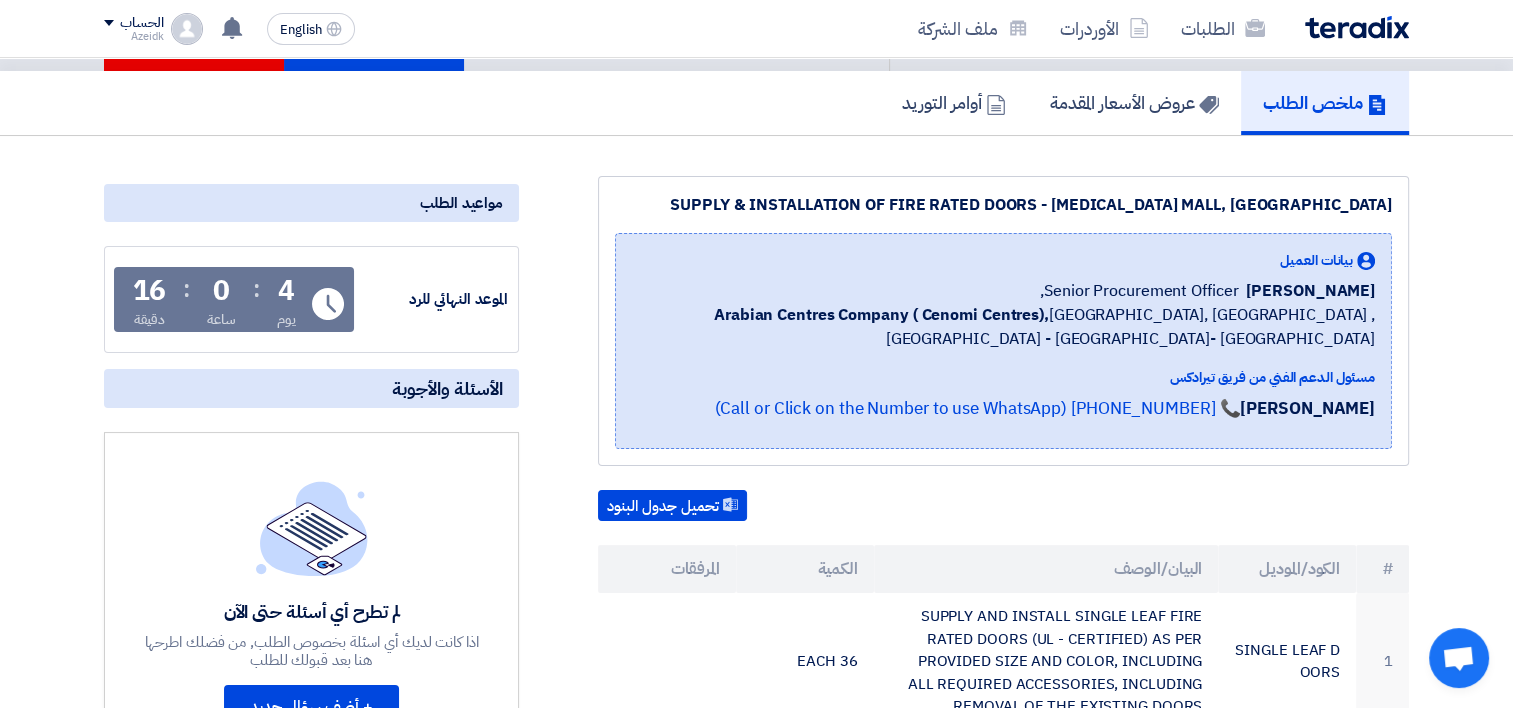 scroll, scrollTop: 400, scrollLeft: 0, axis: vertical 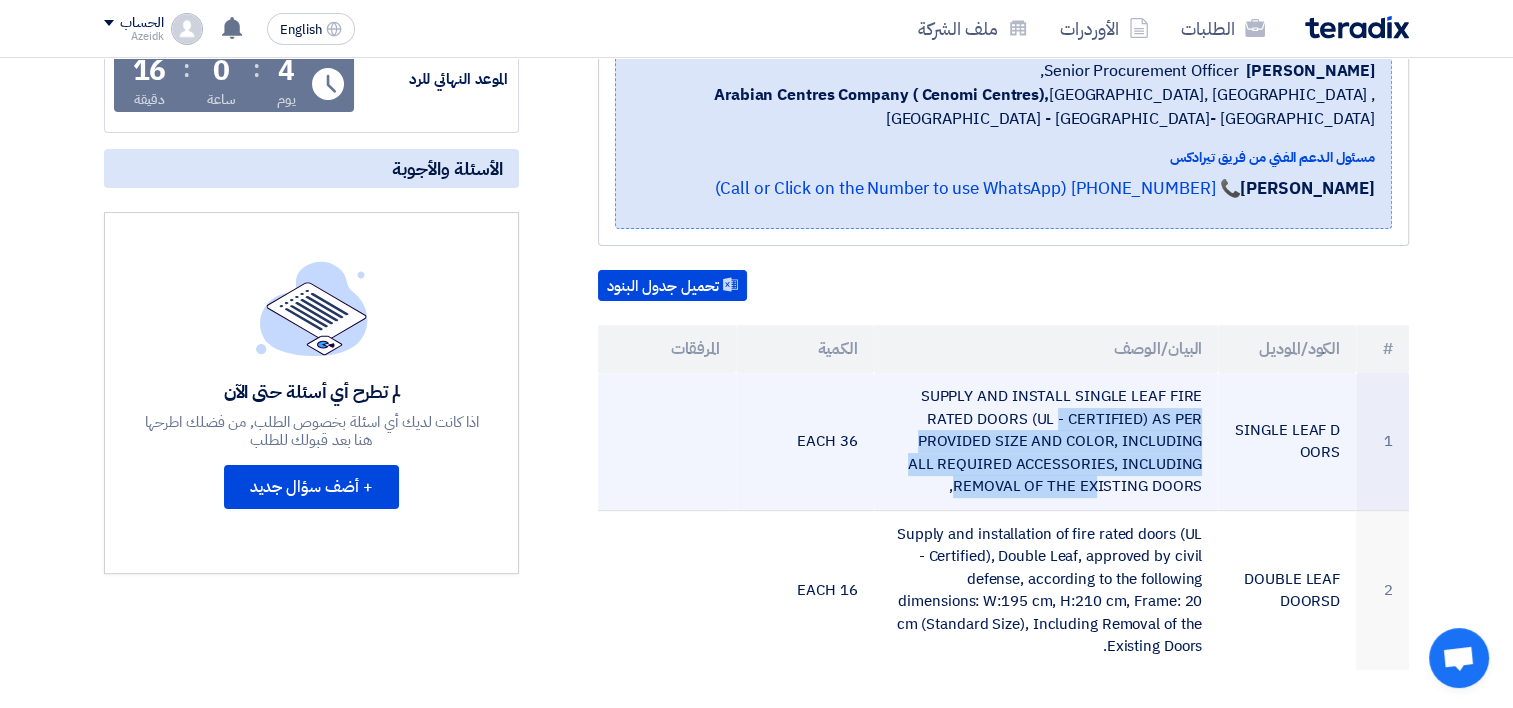 drag, startPoint x: 1156, startPoint y: 460, endPoint x: 893, endPoint y: 368, distance: 278.62698 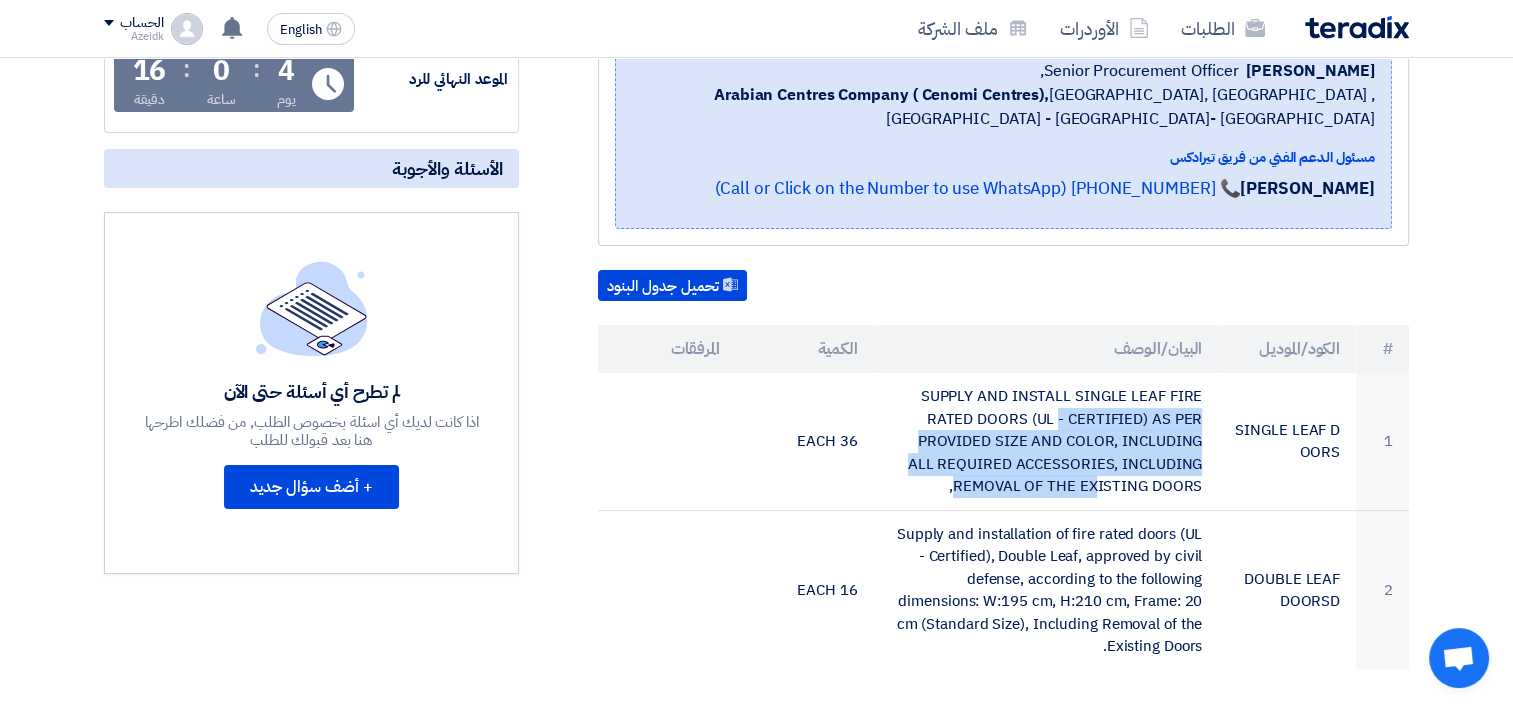 drag, startPoint x: 943, startPoint y: 468, endPoint x: 924, endPoint y: 337, distance: 132.3707 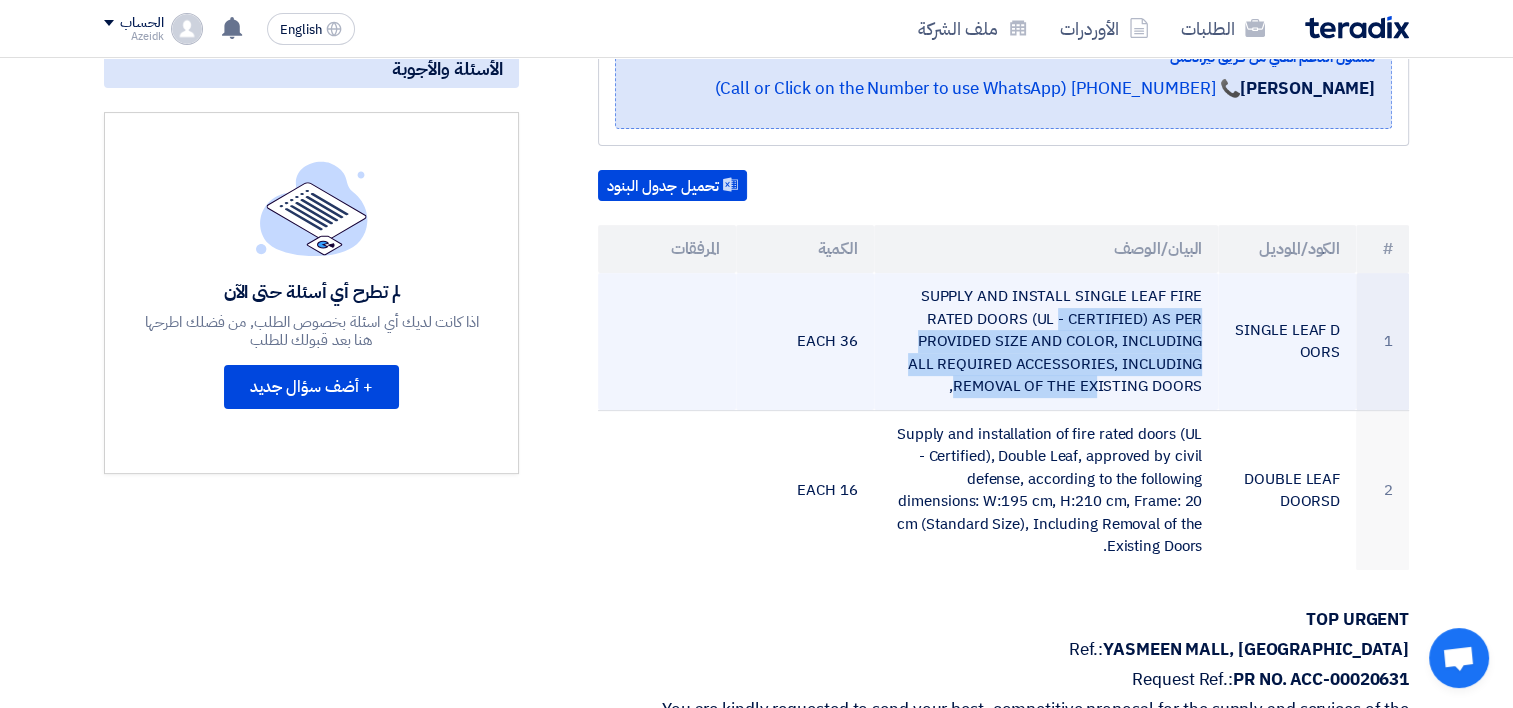 drag, startPoint x: 1216, startPoint y: 525, endPoint x: 899, endPoint y: 359, distance: 357.83377 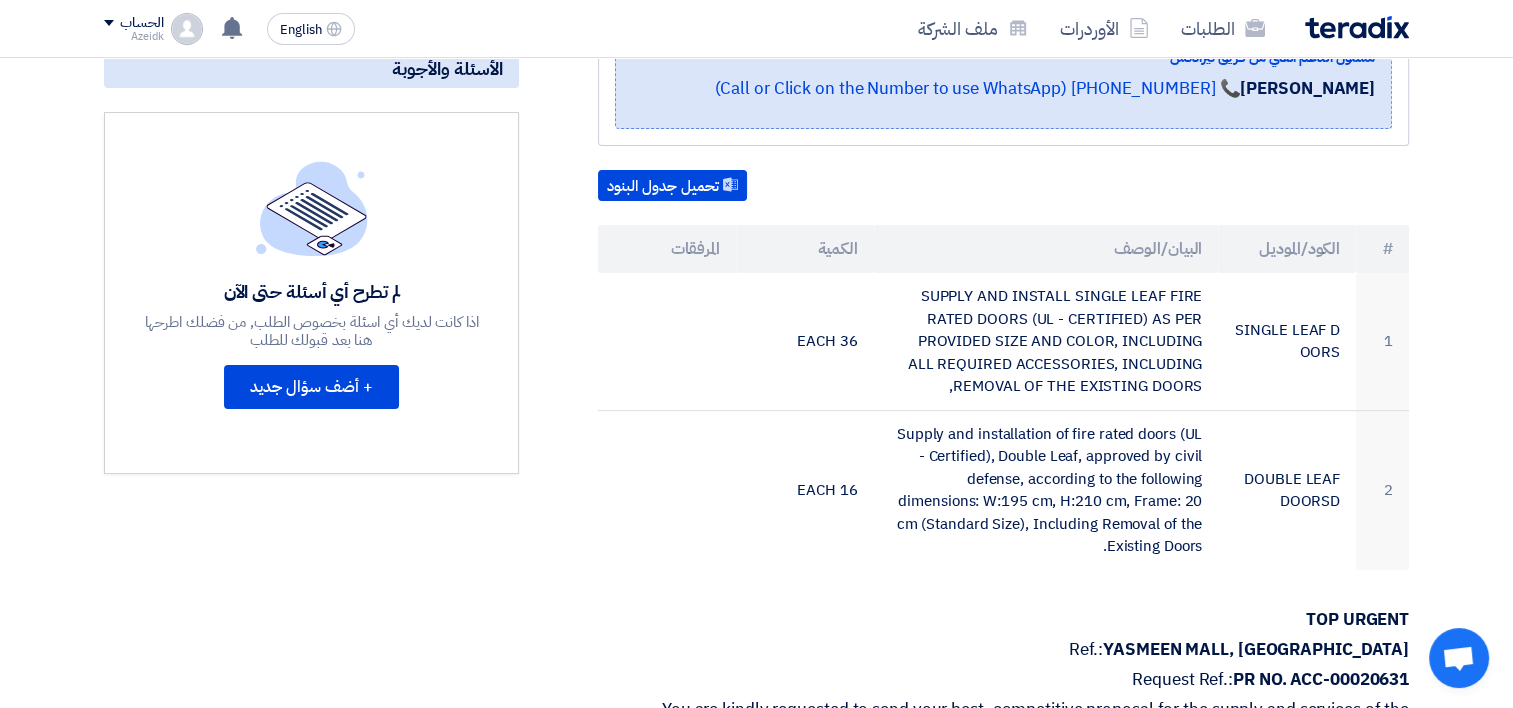 click on "SUPPLY & INSTALLATION OF FIRE RATED DOORS - [MEDICAL_DATA] MALL, [GEOGRAPHIC_DATA]
بيانات العميل
[PERSON_NAME]
Senior Procurement Officer,
Arabian Centres Company ( [GEOGRAPHIC_DATA]),  [GEOGRAPHIC_DATA], [GEOGRAPHIC_DATA]
,[GEOGRAPHIC_DATA] - [GEOGRAPHIC_DATA]- [GEOGRAPHIC_DATA]
مسئول الدعم الفني من فريق تيرادكس
[PERSON_NAME] 📞 [PHONE_NUMBER] (Call or Click on the Number to use WhatsApp)
#" 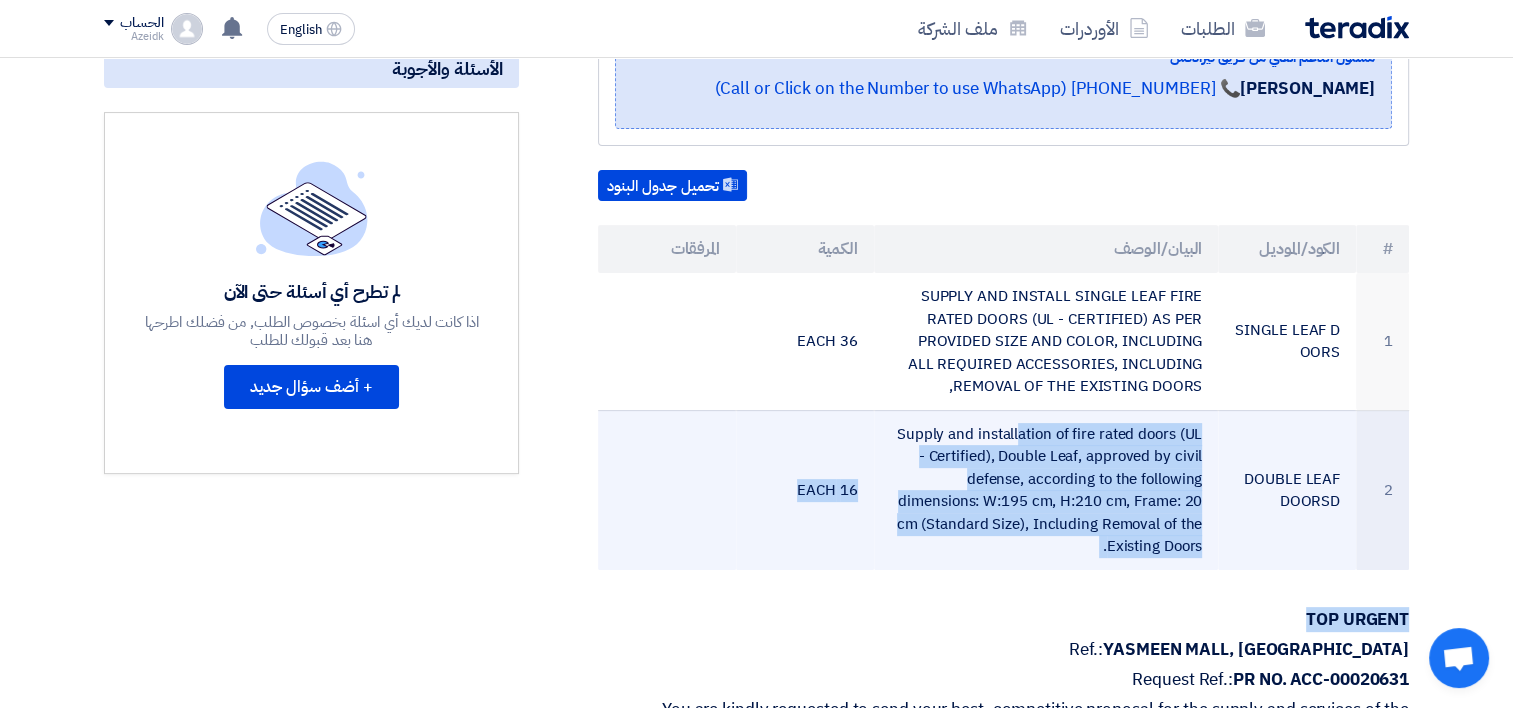 drag, startPoint x: 1084, startPoint y: 542, endPoint x: 900, endPoint y: 408, distance: 227.6225 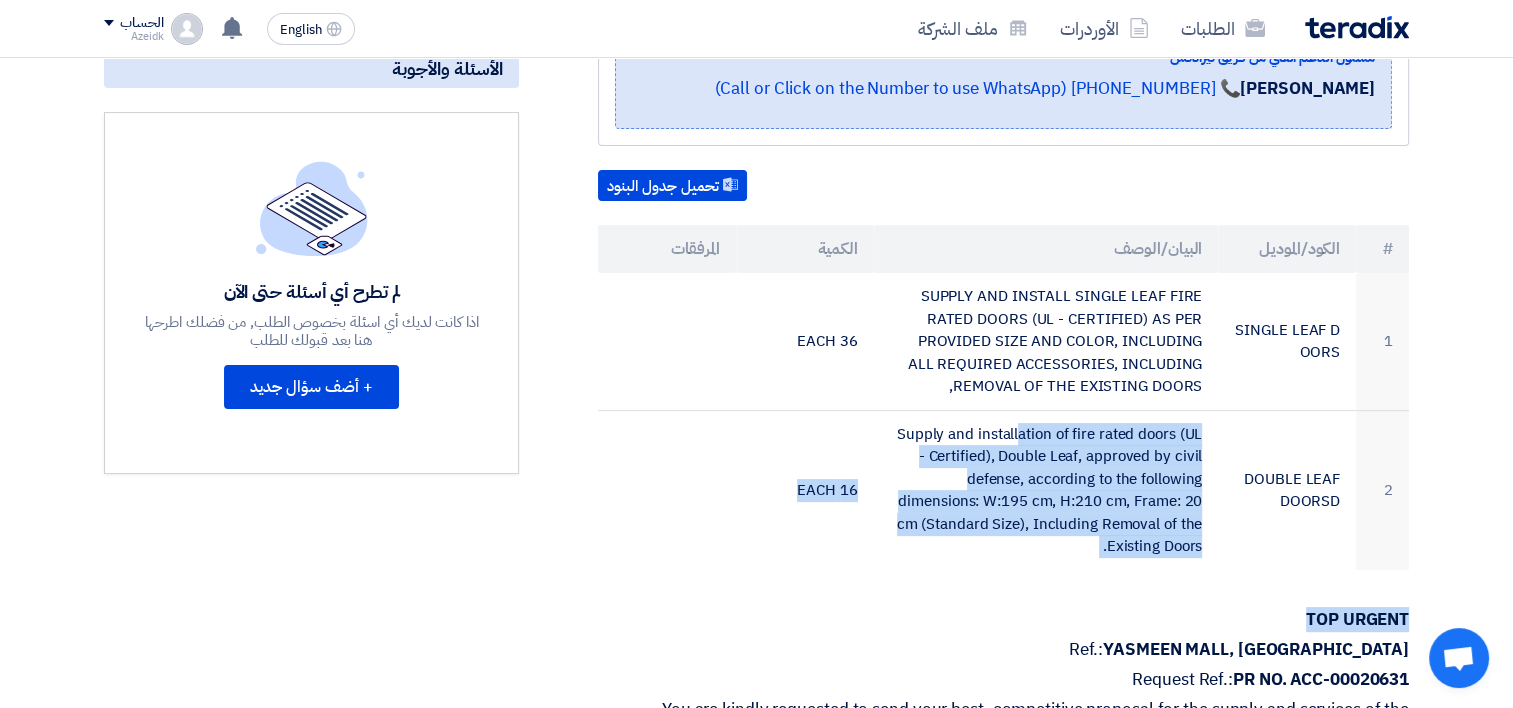 scroll, scrollTop: 660, scrollLeft: 0, axis: vertical 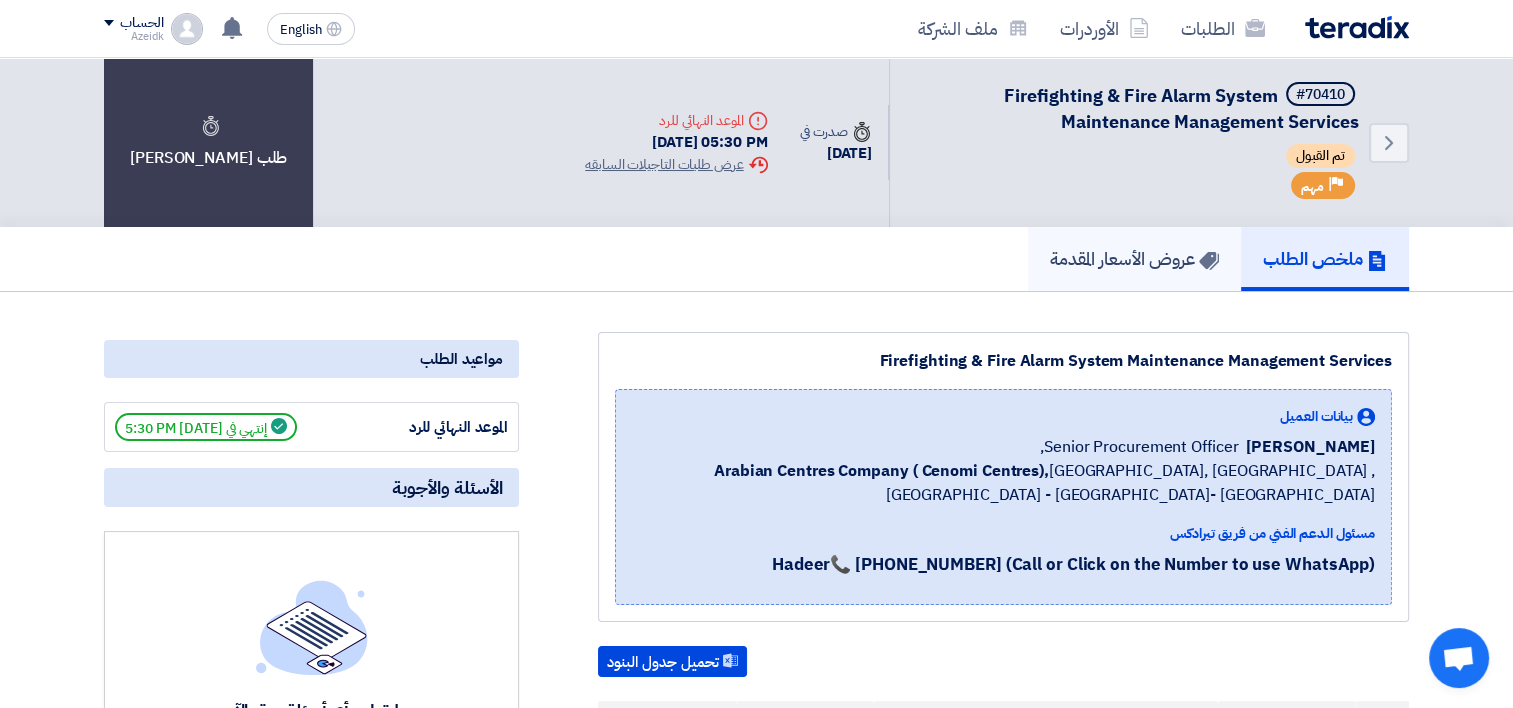 click on "عروض الأسعار المقدمة" 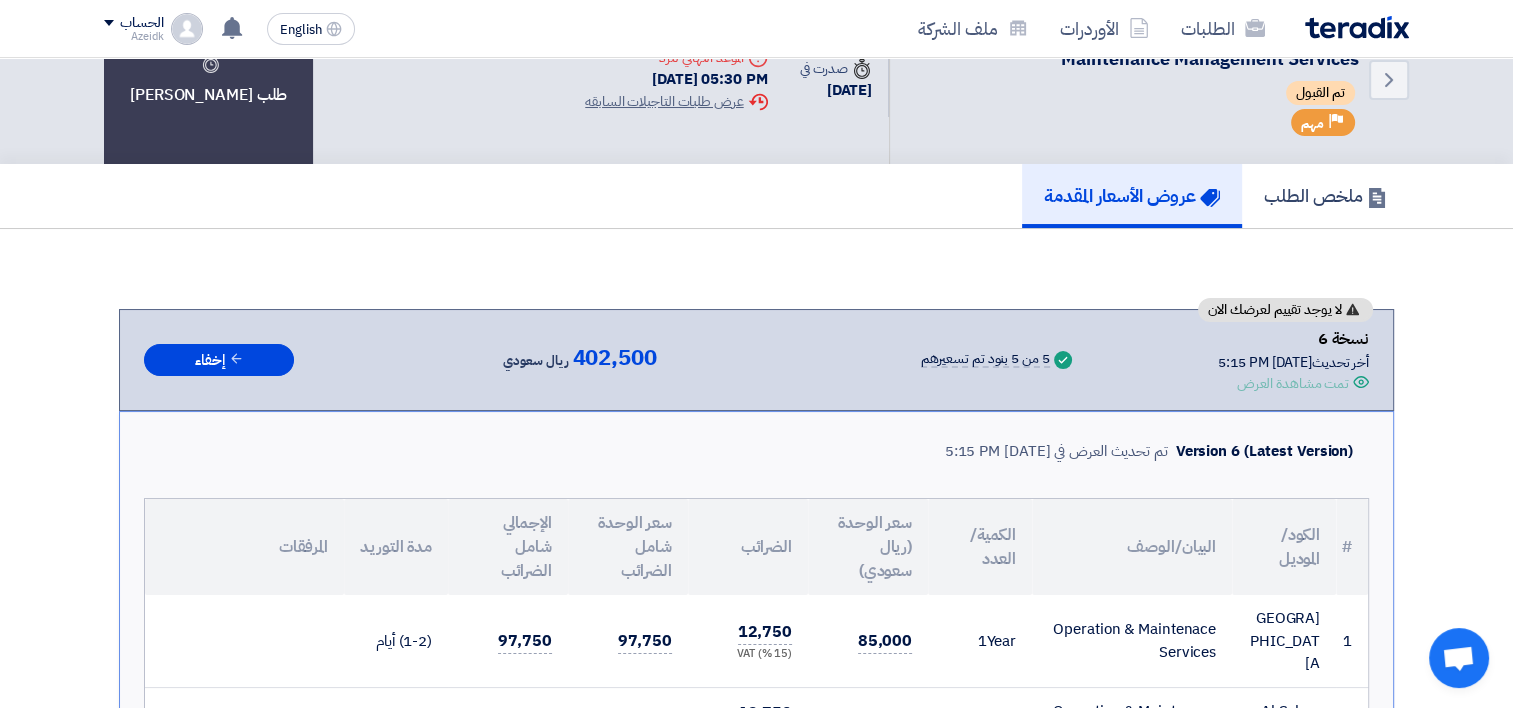 scroll, scrollTop: 0, scrollLeft: 0, axis: both 